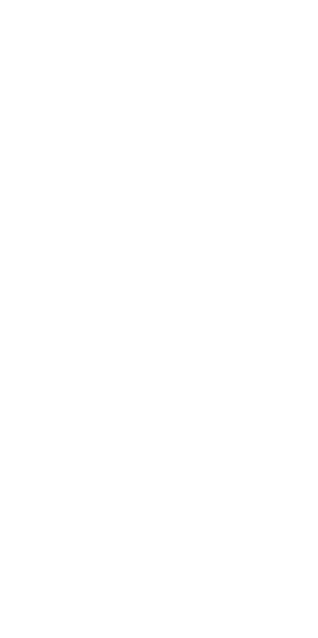 scroll, scrollTop: 0, scrollLeft: 0, axis: both 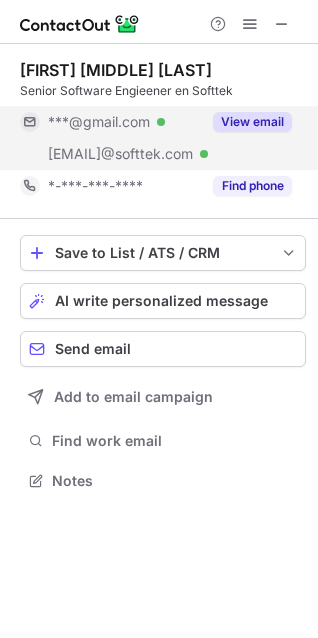 click on "View email" at bounding box center [252, 122] 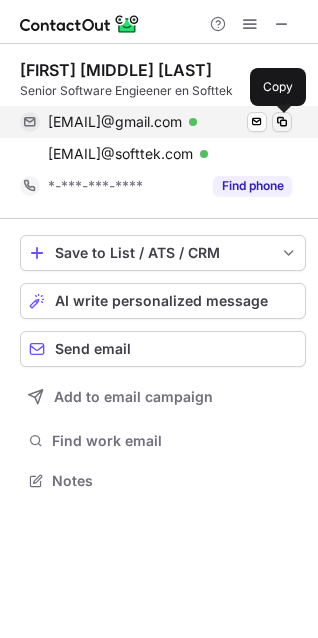 click at bounding box center (282, 122) 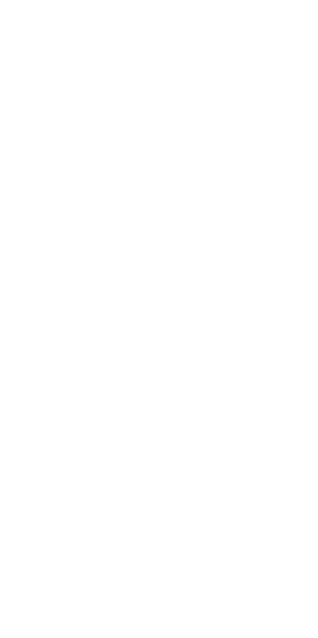 scroll, scrollTop: 0, scrollLeft: 0, axis: both 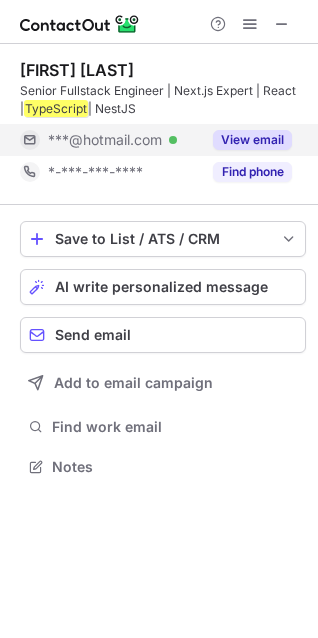 click on "View email" at bounding box center (252, 140) 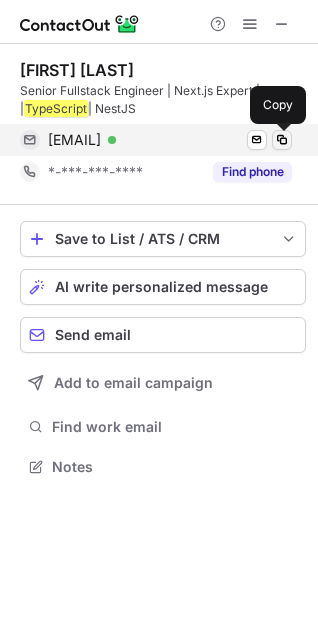 click at bounding box center (282, 140) 